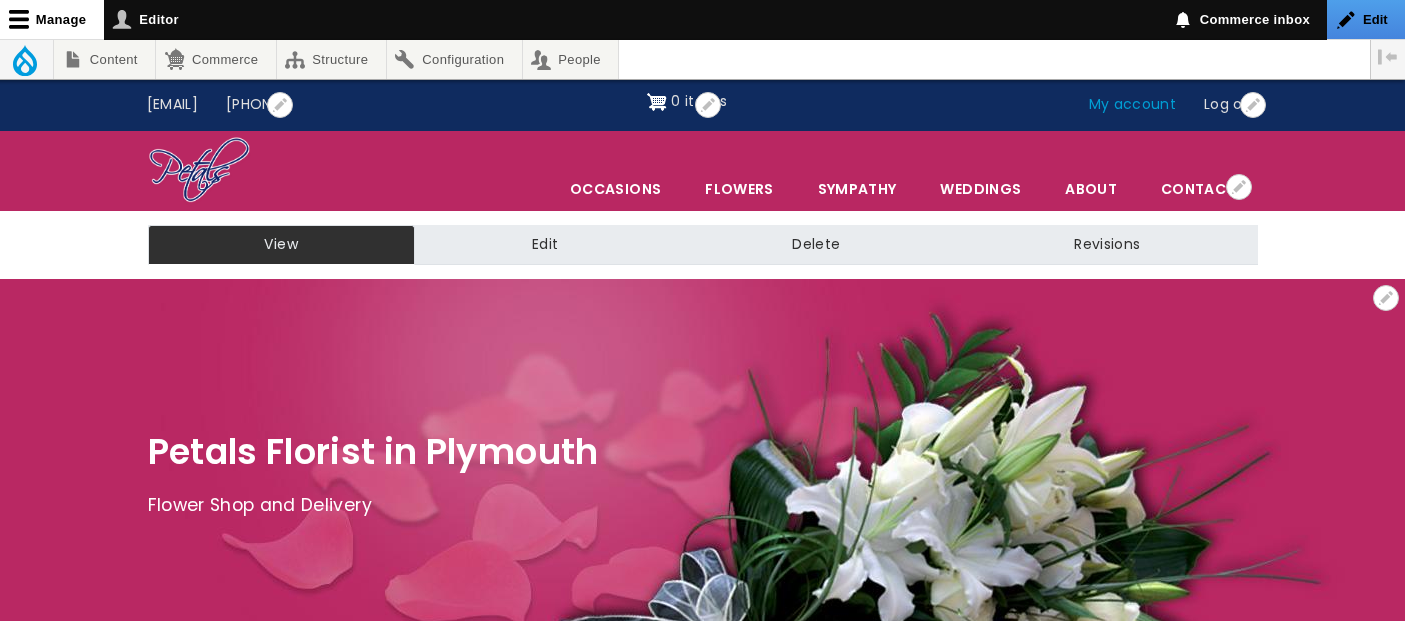 scroll, scrollTop: 0, scrollLeft: 0, axis: both 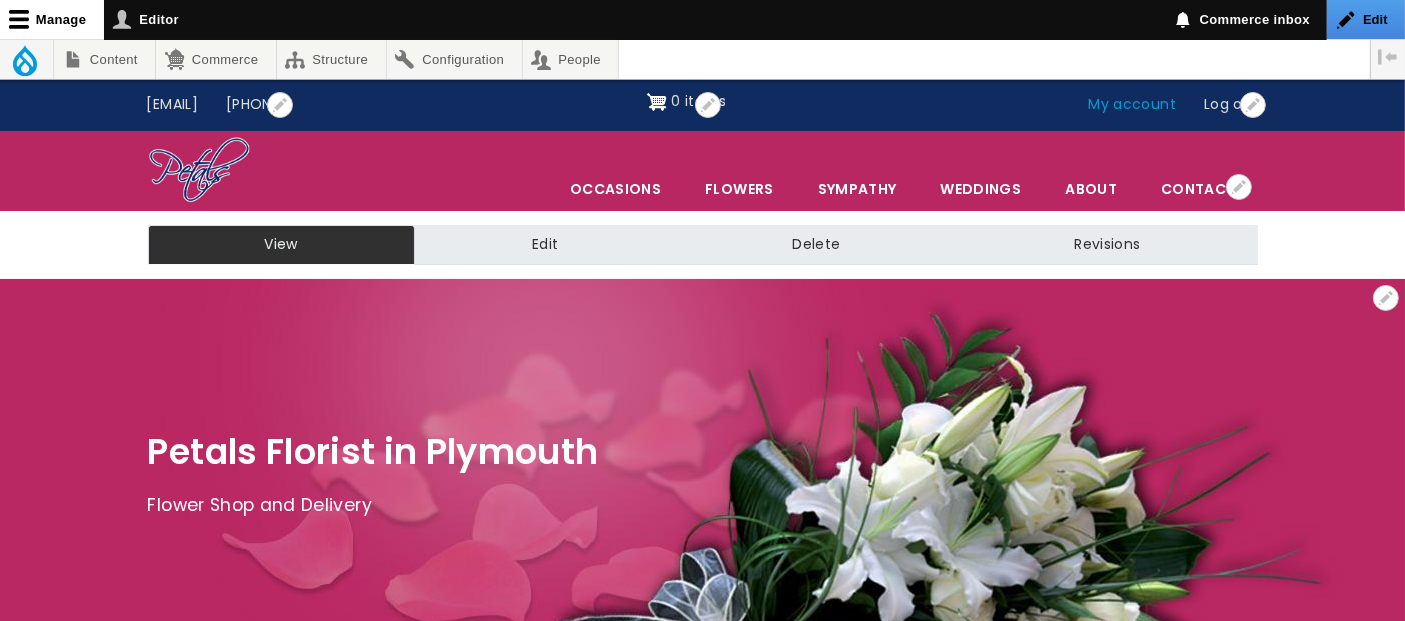 click on "My account" at bounding box center (1133, 105) 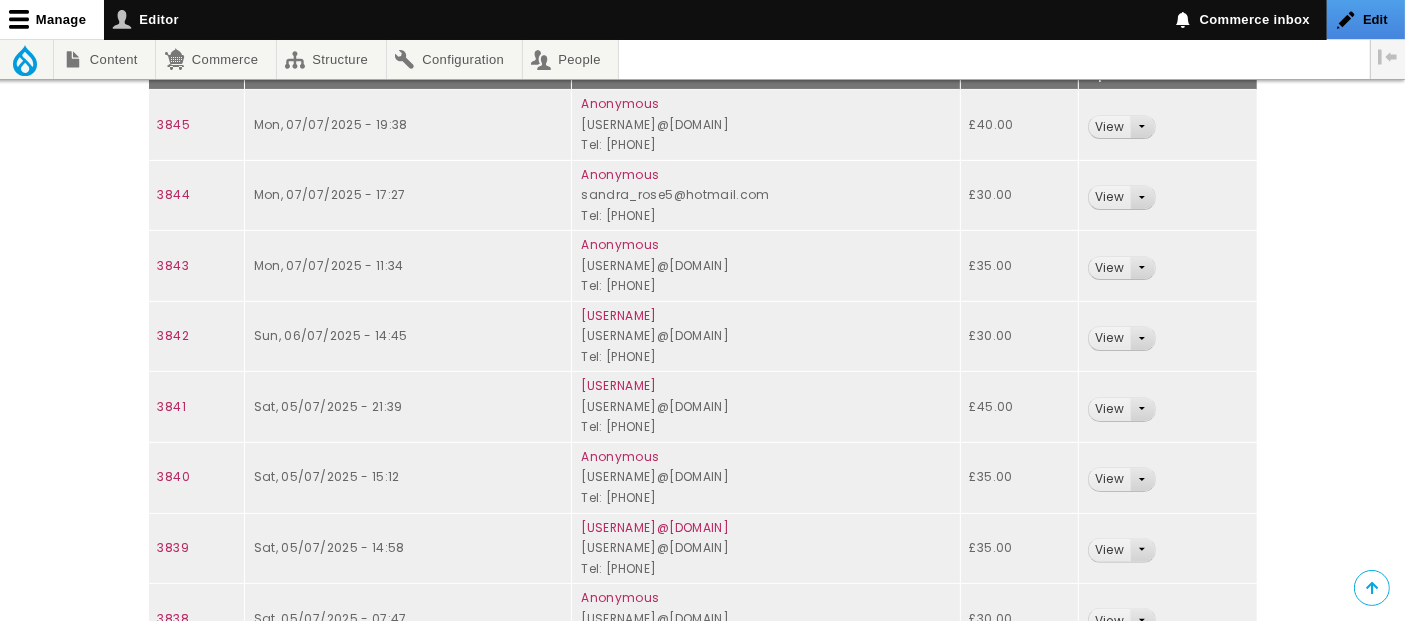 scroll, scrollTop: 333, scrollLeft: 0, axis: vertical 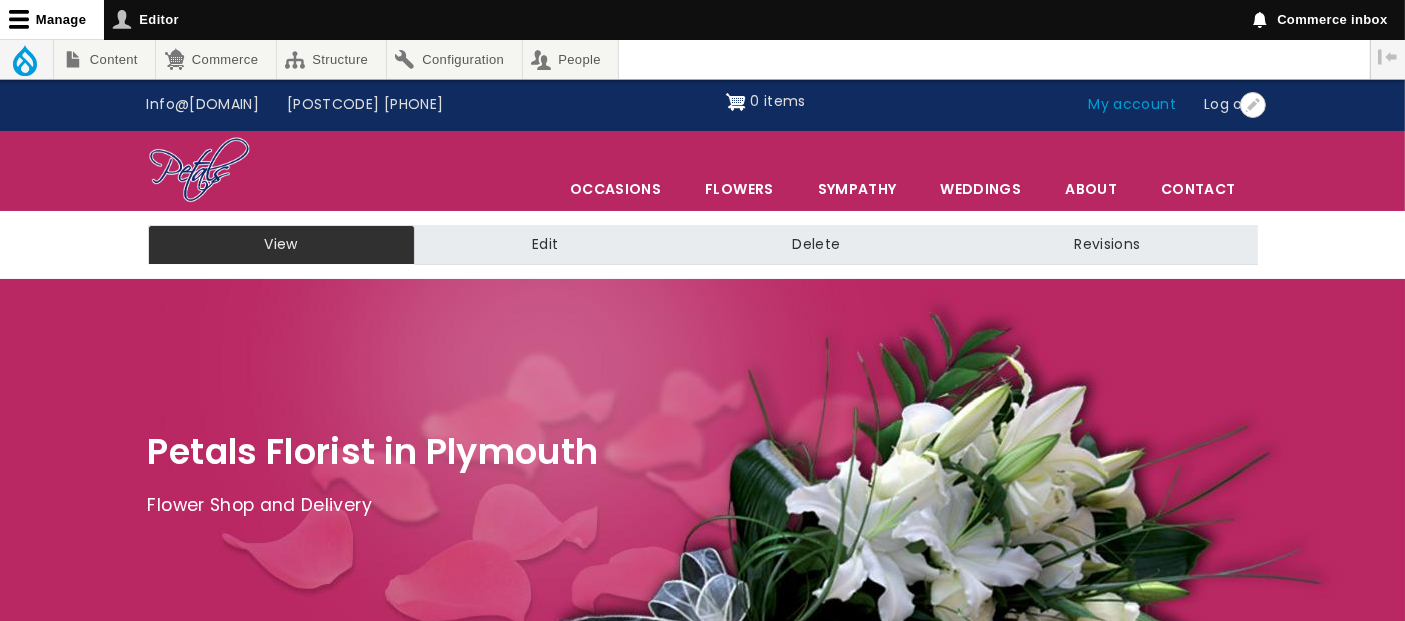 click on "My account" at bounding box center (1133, 105) 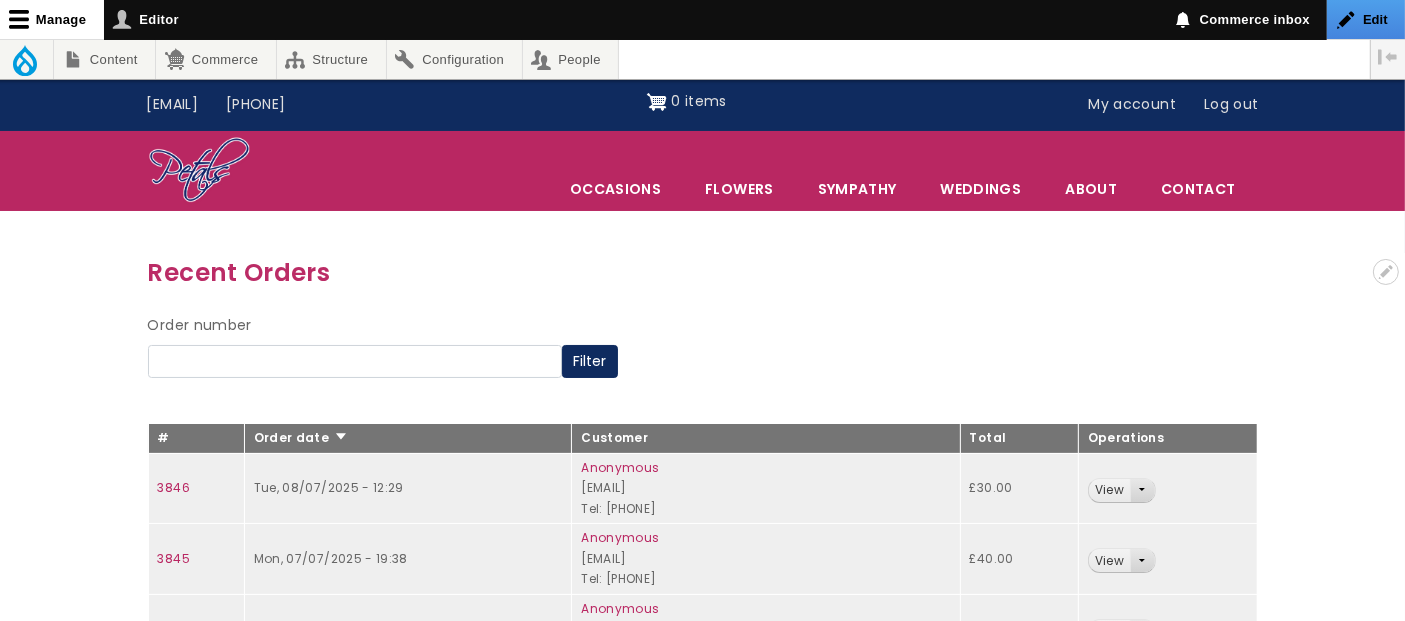 scroll, scrollTop: 222, scrollLeft: 0, axis: vertical 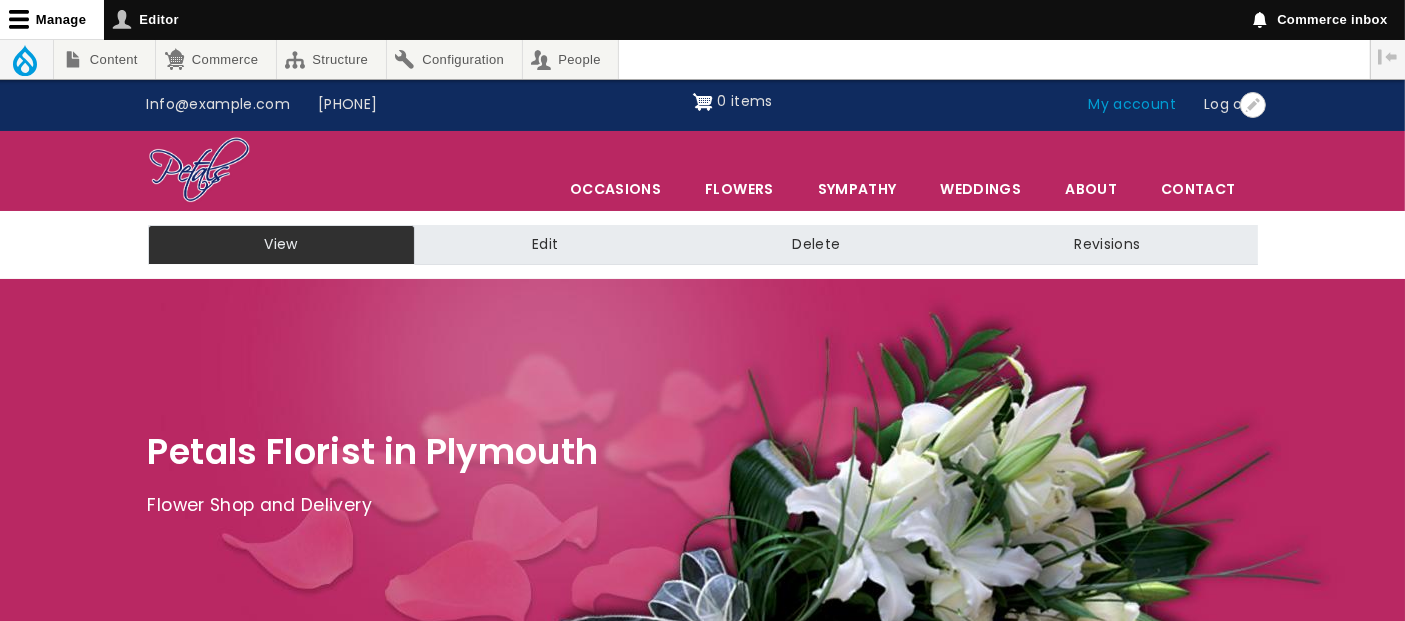 click on "My account" at bounding box center (1133, 105) 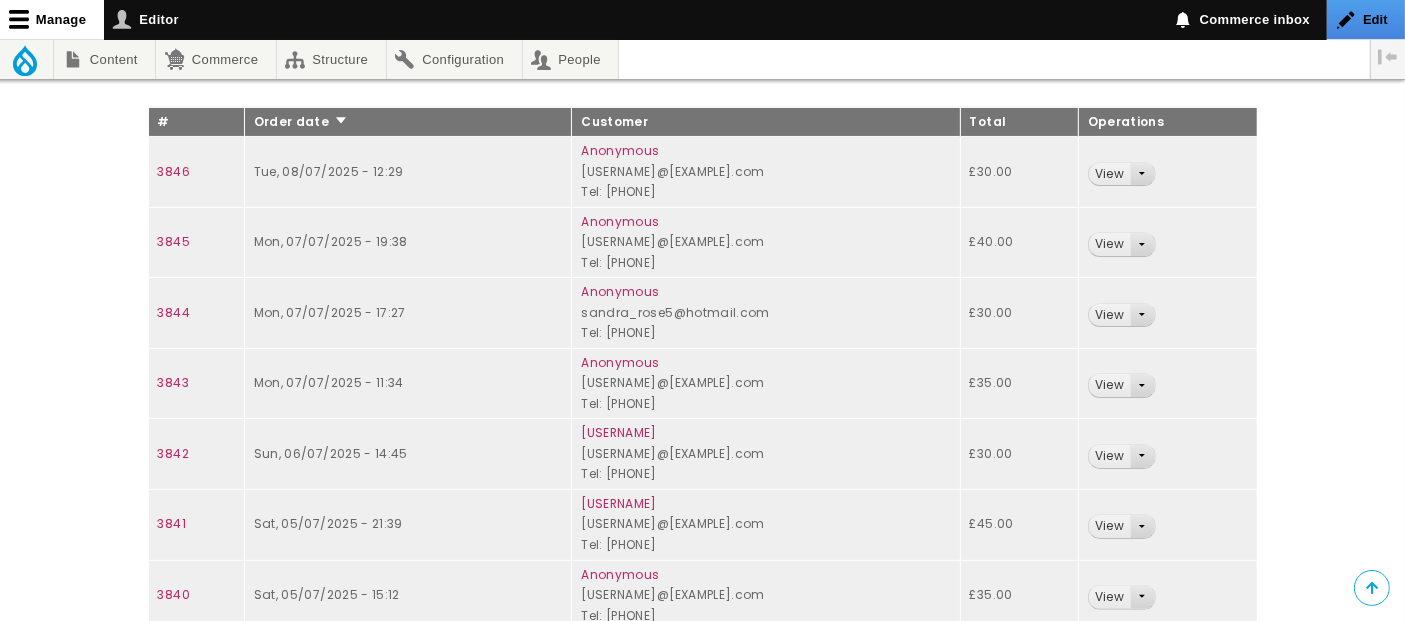 scroll, scrollTop: 444, scrollLeft: 0, axis: vertical 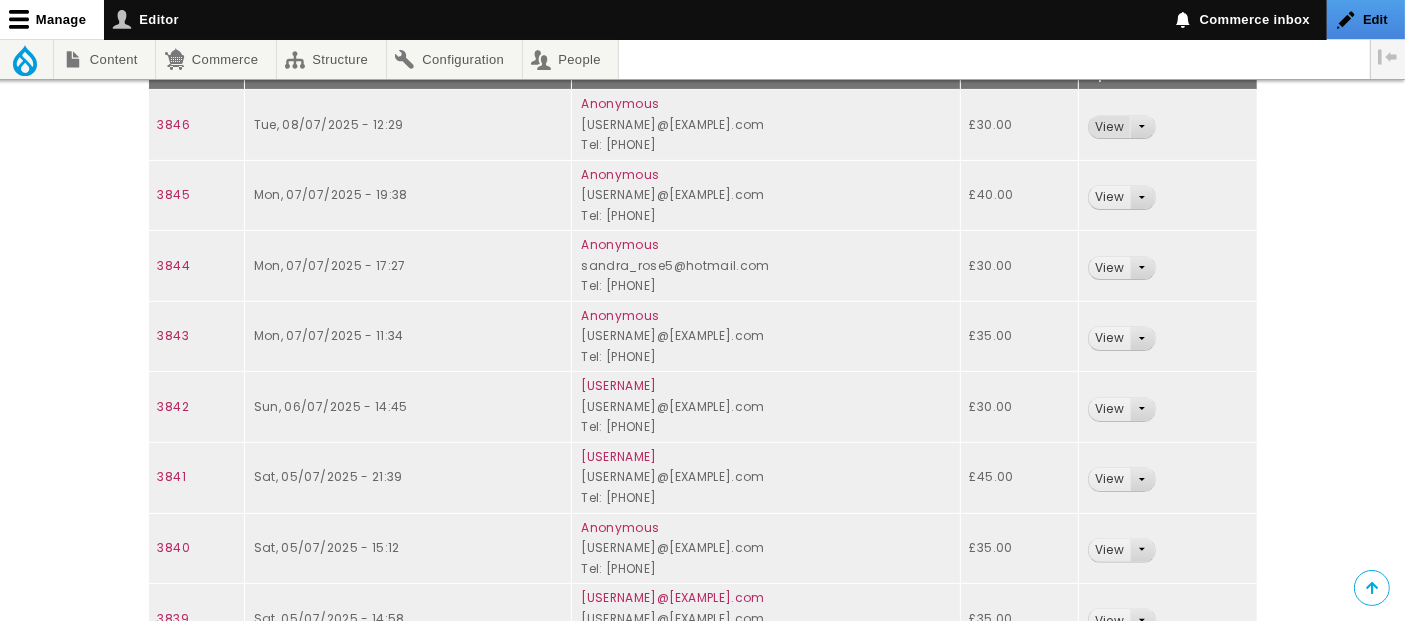 click on "View" at bounding box center [1109, 127] 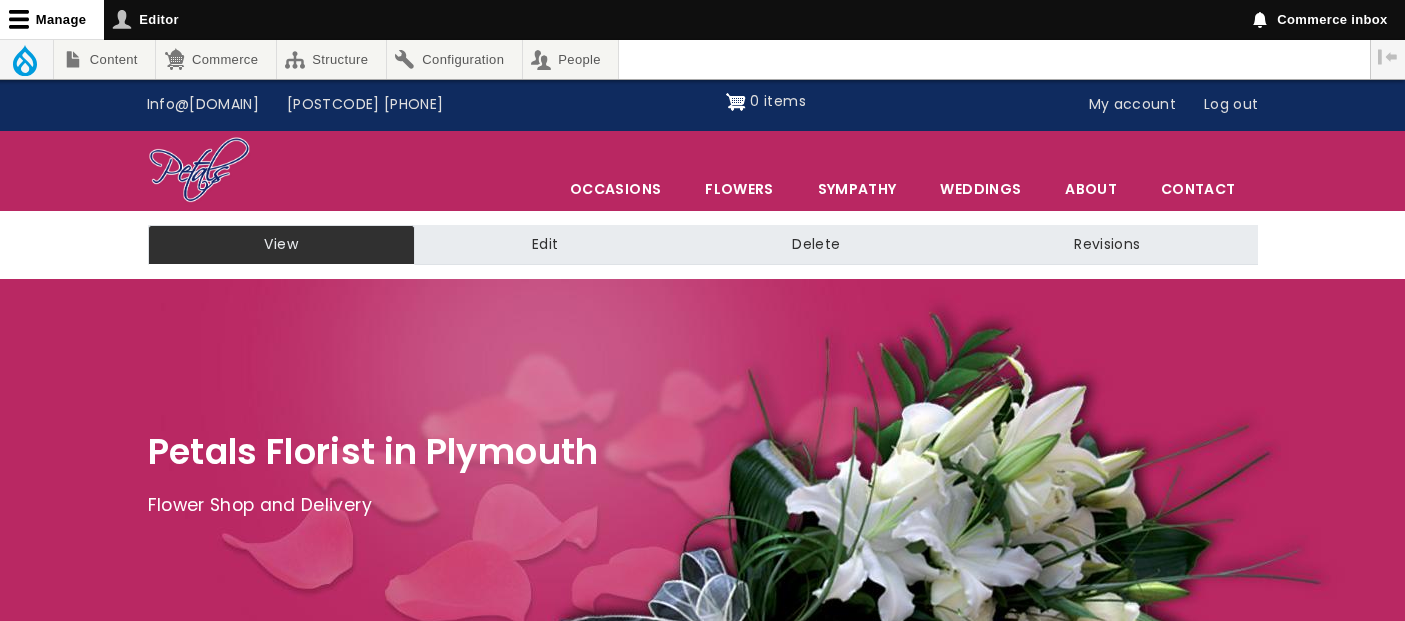 scroll, scrollTop: 0, scrollLeft: 0, axis: both 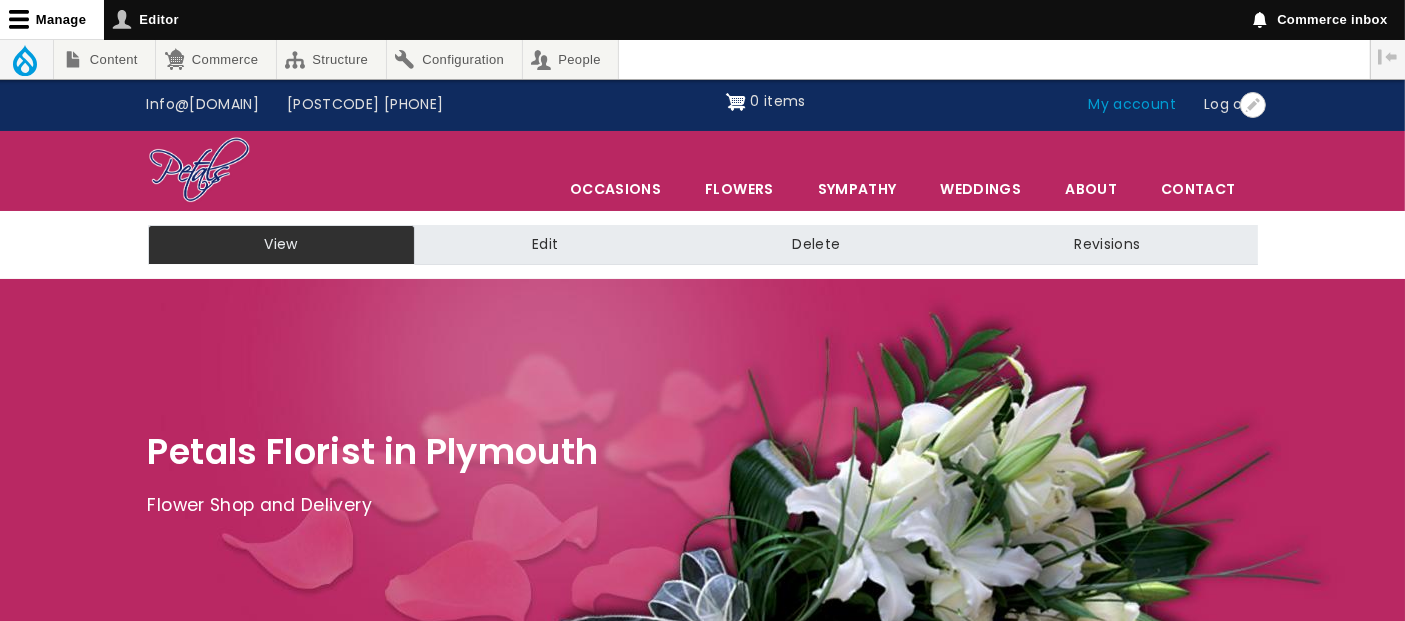 click on "My account" at bounding box center (1133, 105) 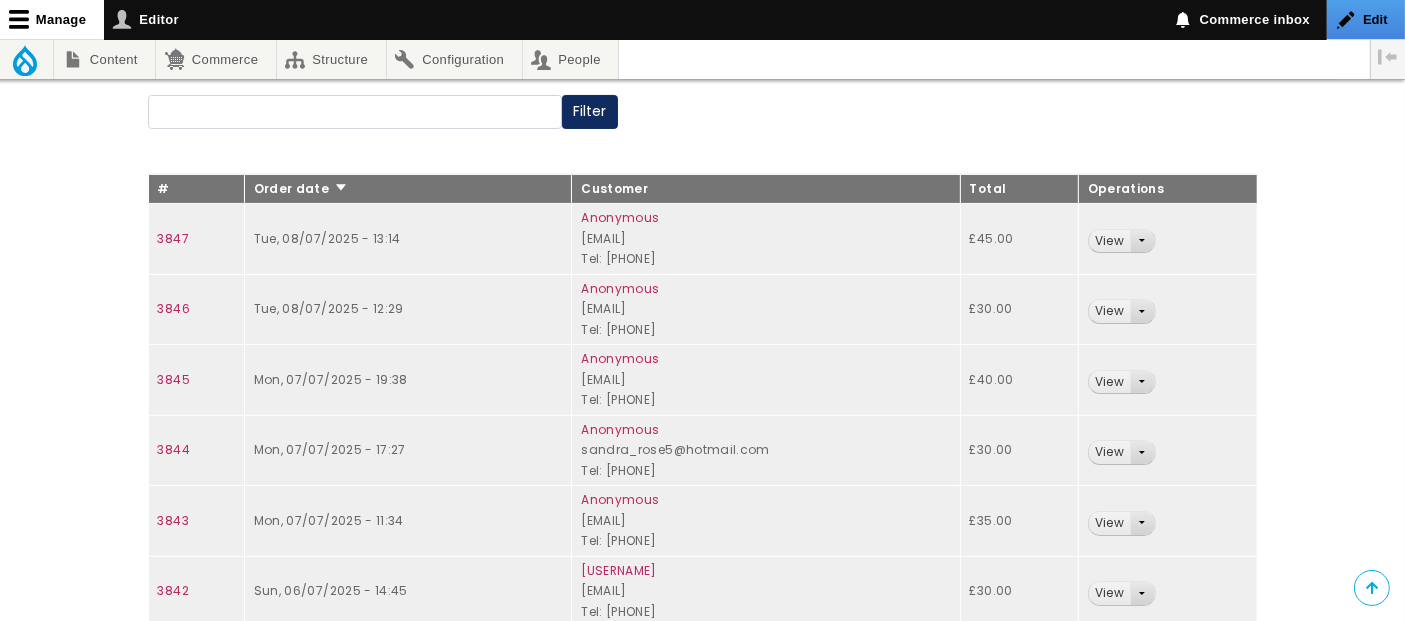 scroll, scrollTop: 333, scrollLeft: 0, axis: vertical 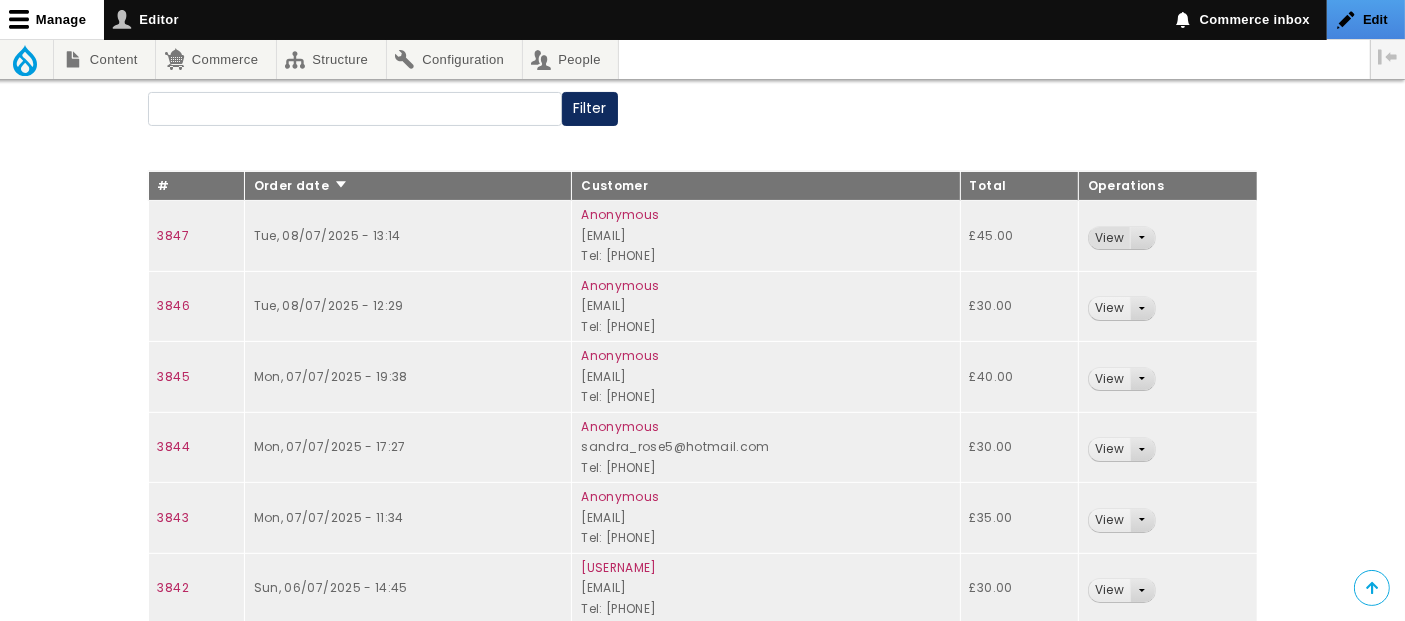 click on "View" at bounding box center (1109, 238) 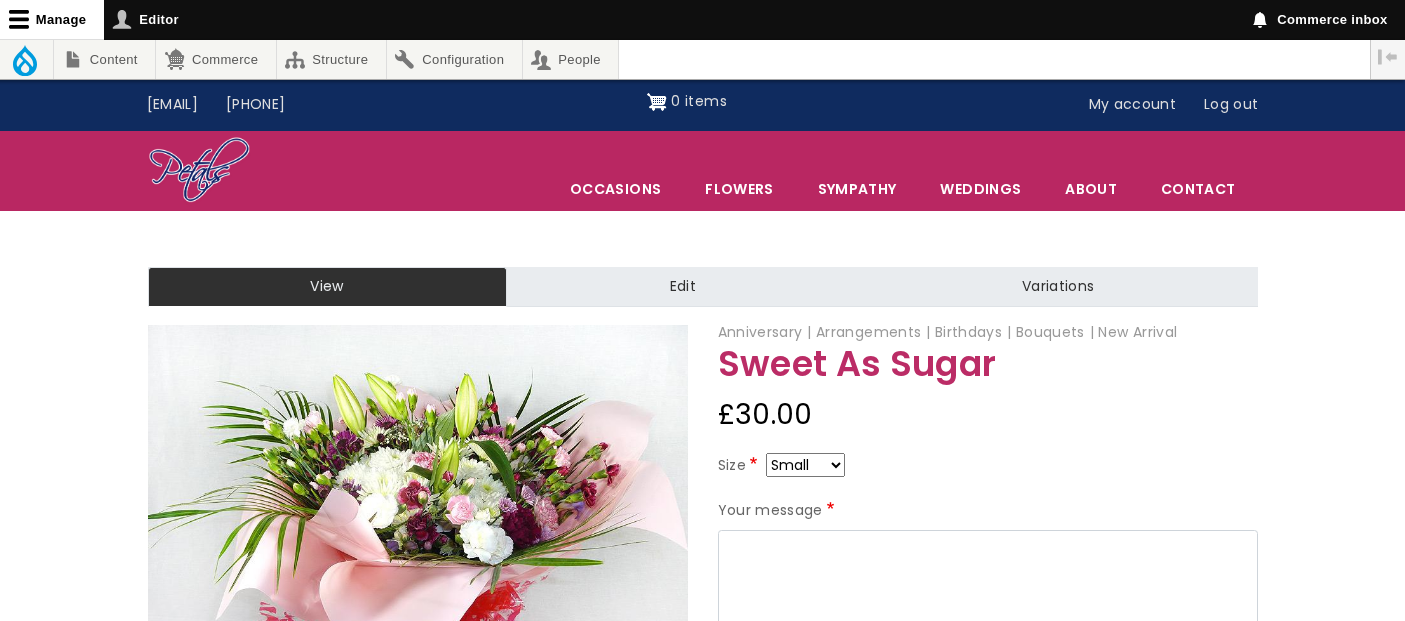 scroll, scrollTop: 0, scrollLeft: 0, axis: both 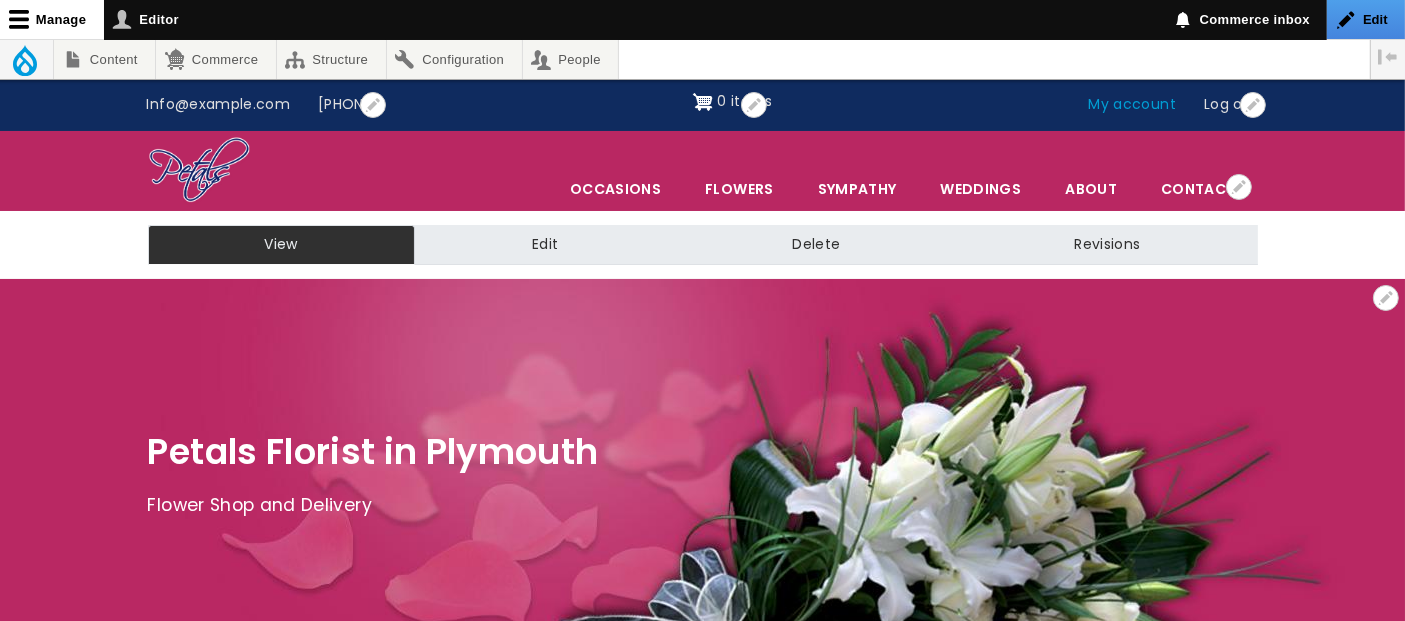 click on "My account" at bounding box center [1133, 105] 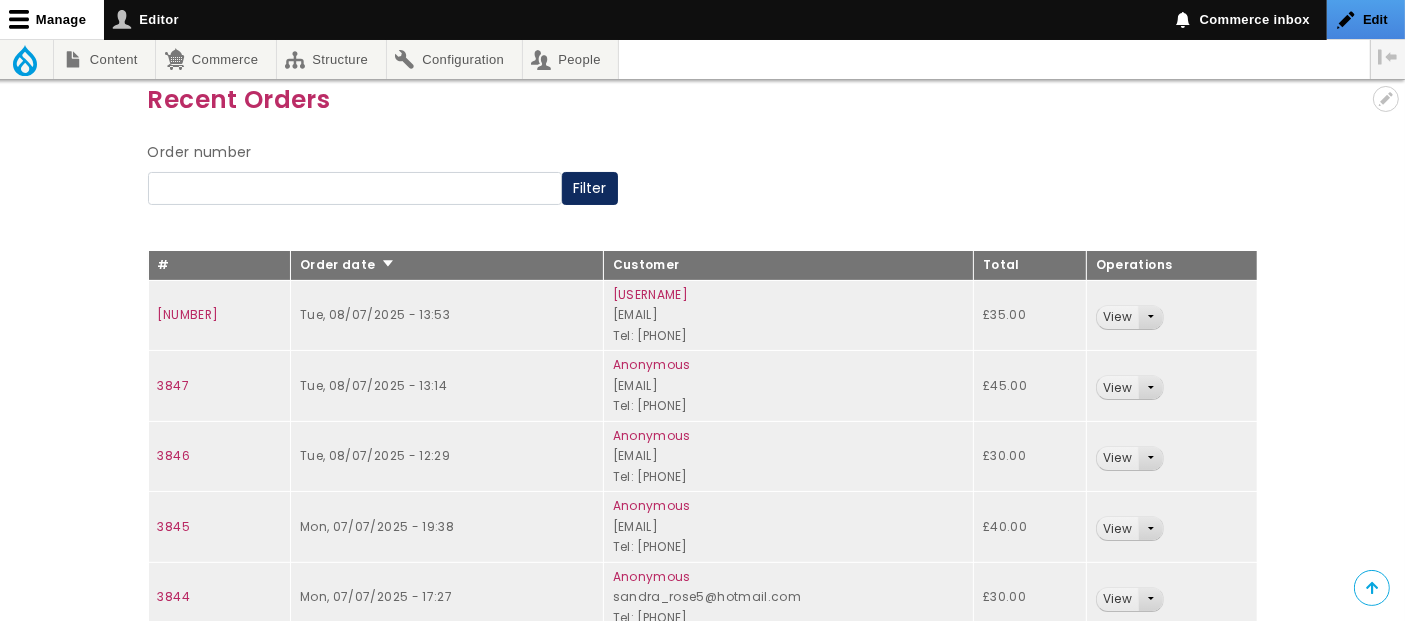scroll, scrollTop: 222, scrollLeft: 0, axis: vertical 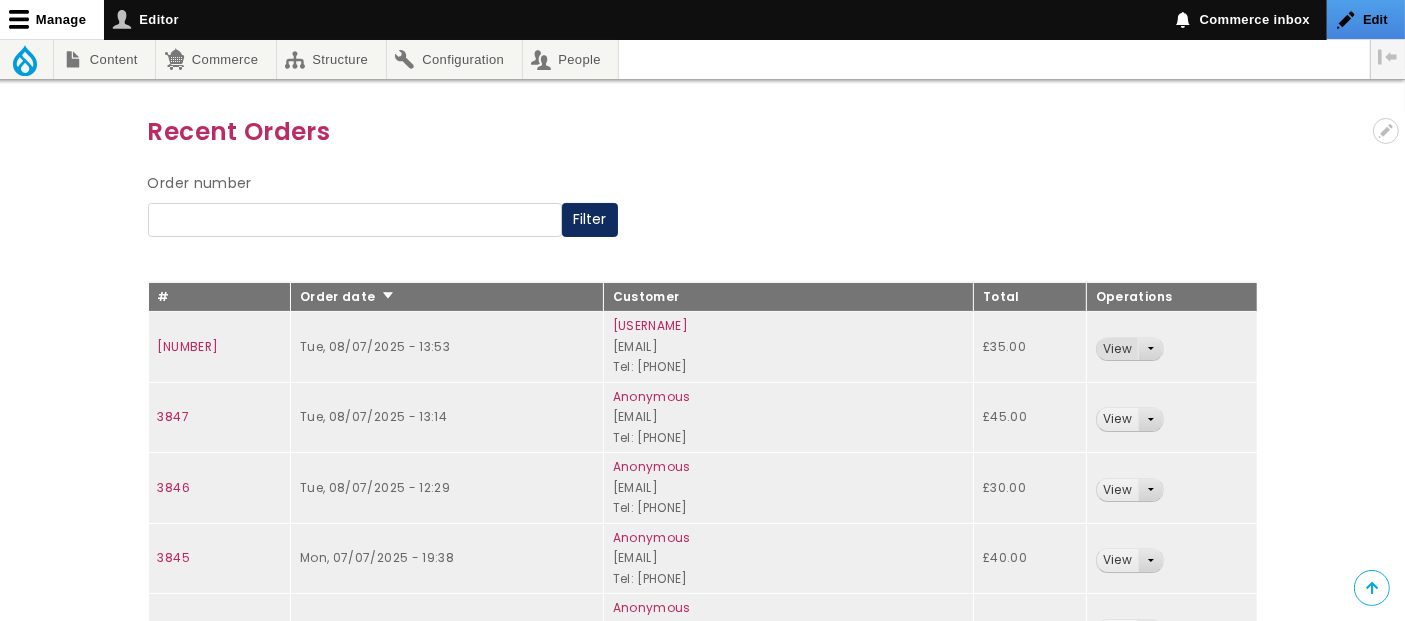 click on "View" at bounding box center (1117, 349) 